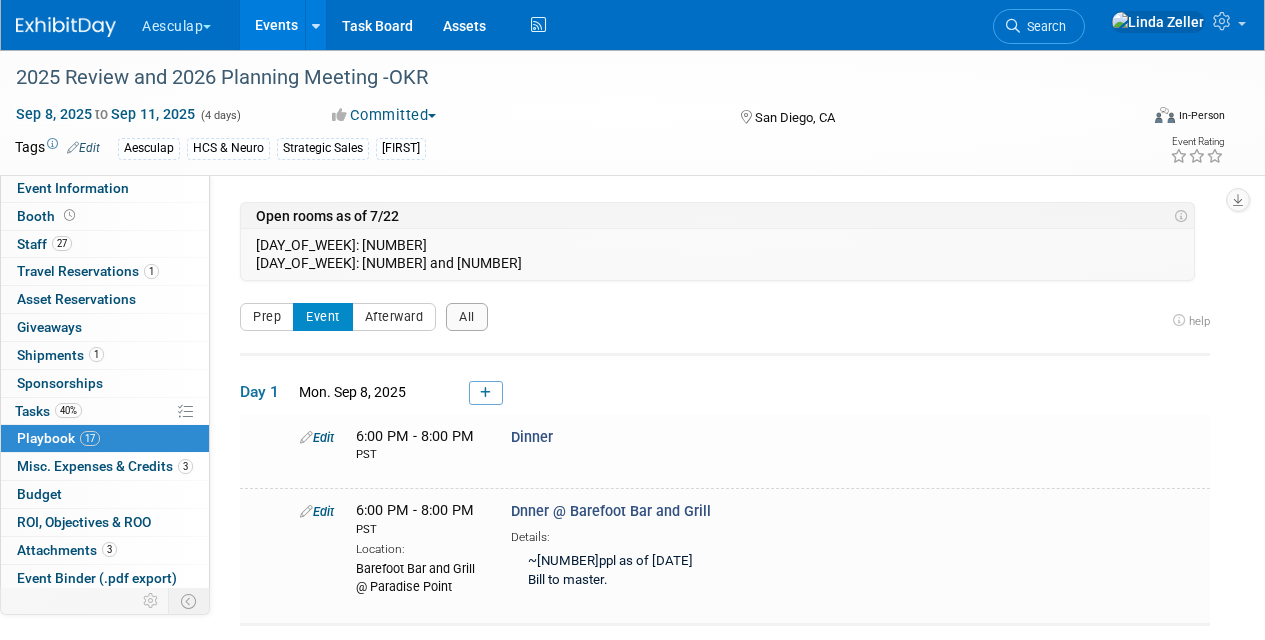 scroll, scrollTop: 6842, scrollLeft: 0, axis: vertical 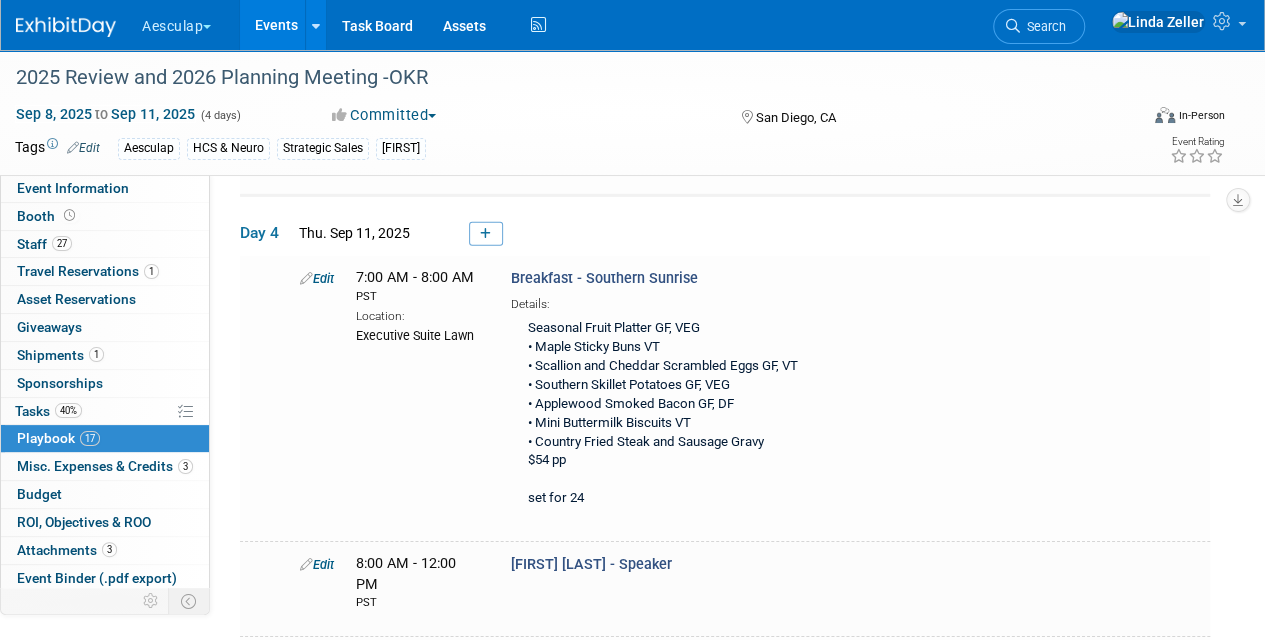 click on "Search" at bounding box center [1043, 26] 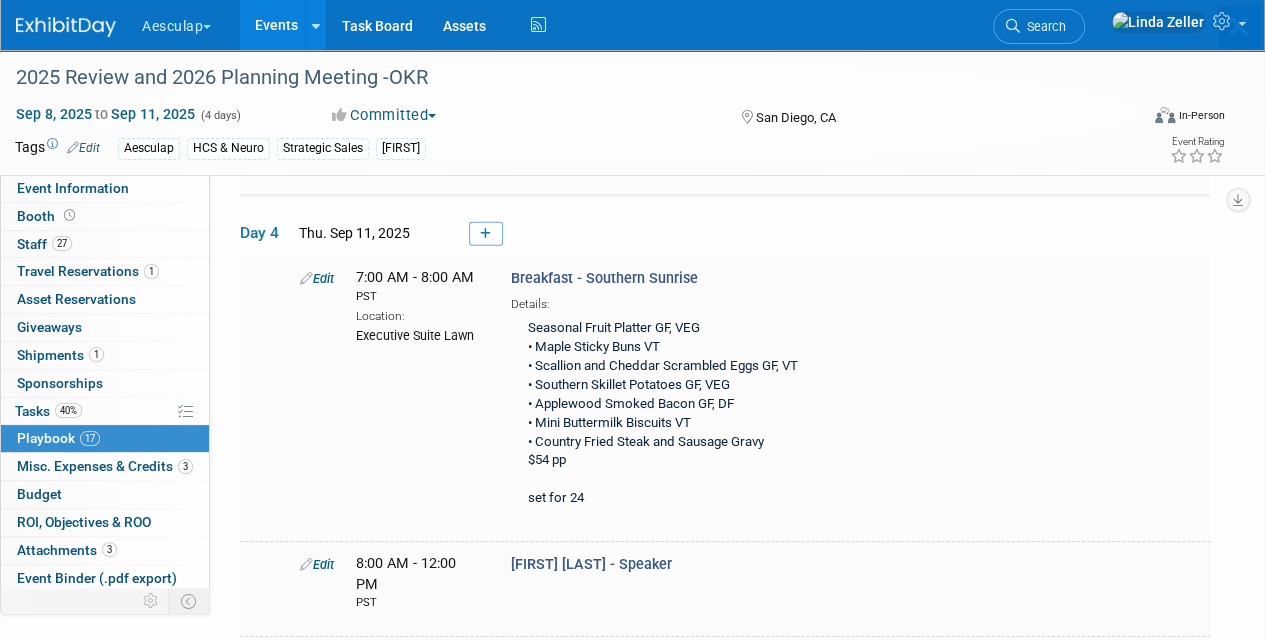 scroll, scrollTop: 0, scrollLeft: 0, axis: both 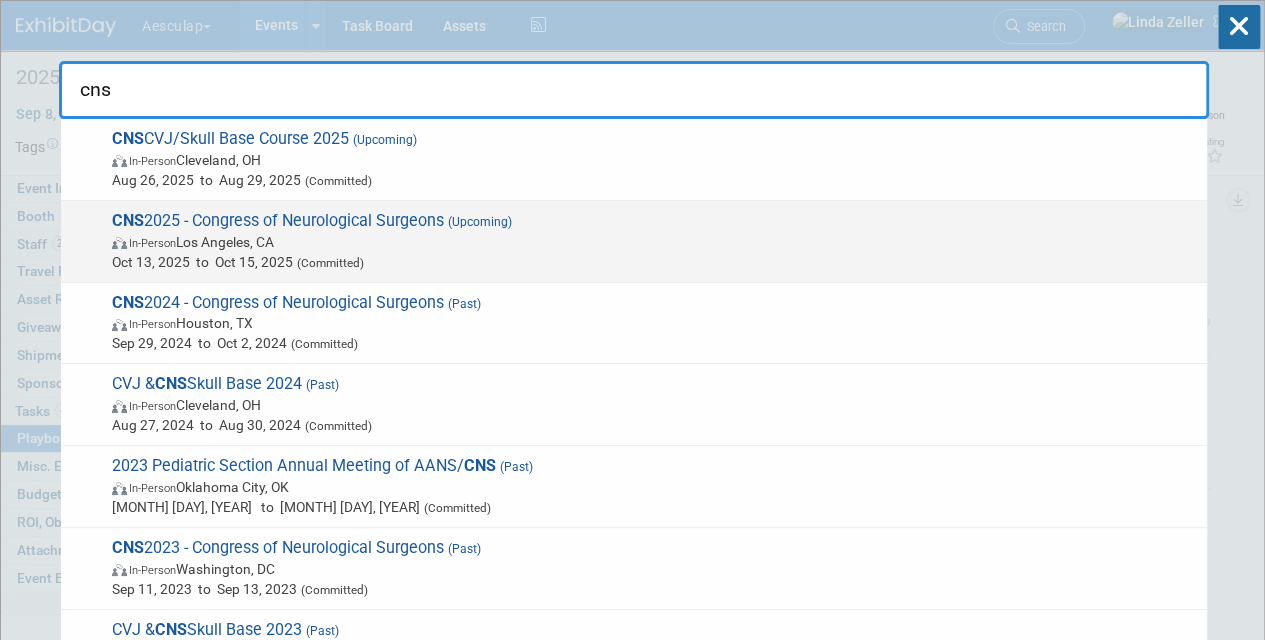 type on "cns" 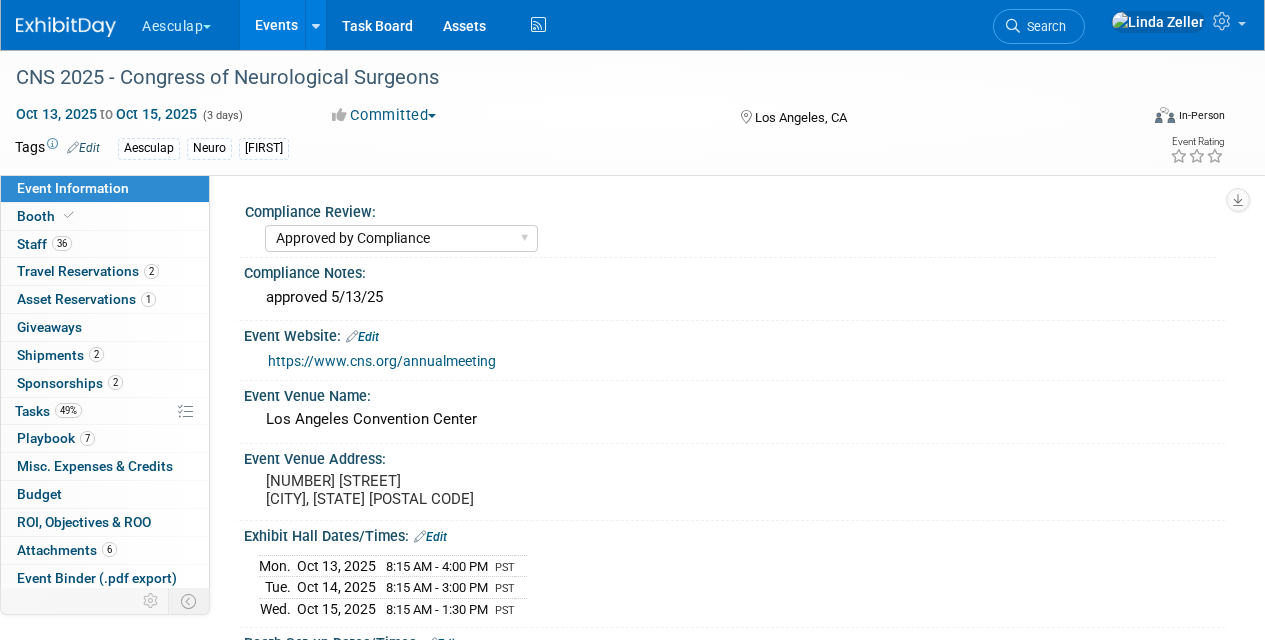 select on "Approved by Compliance" 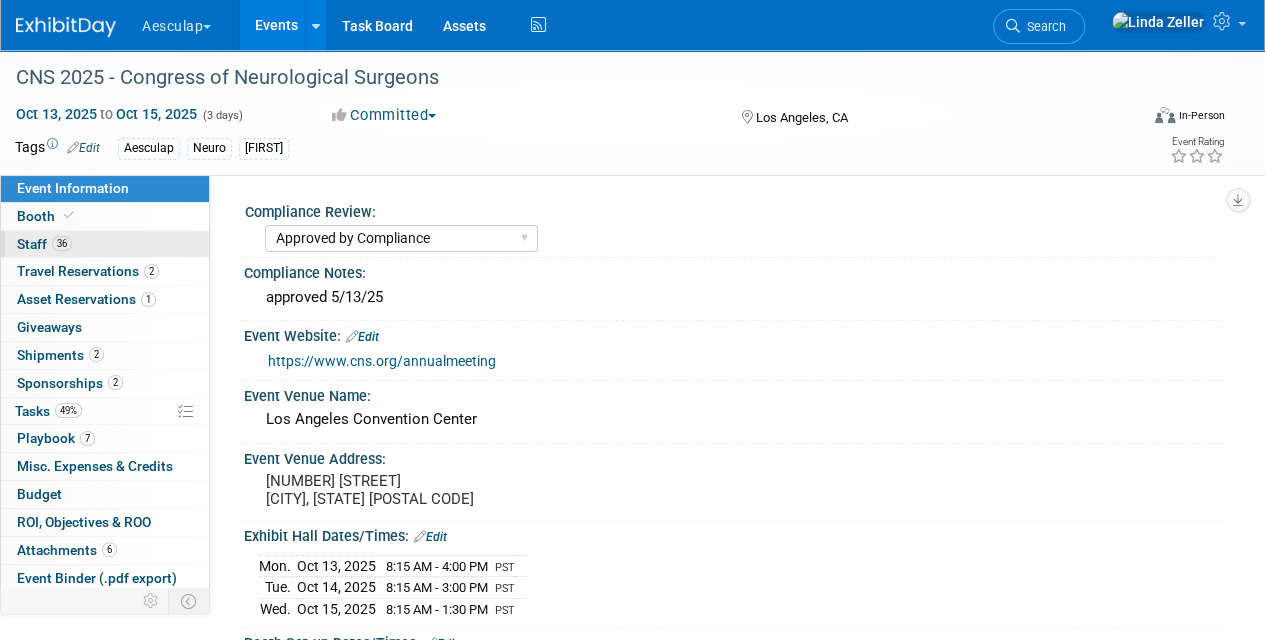 scroll, scrollTop: 0, scrollLeft: 0, axis: both 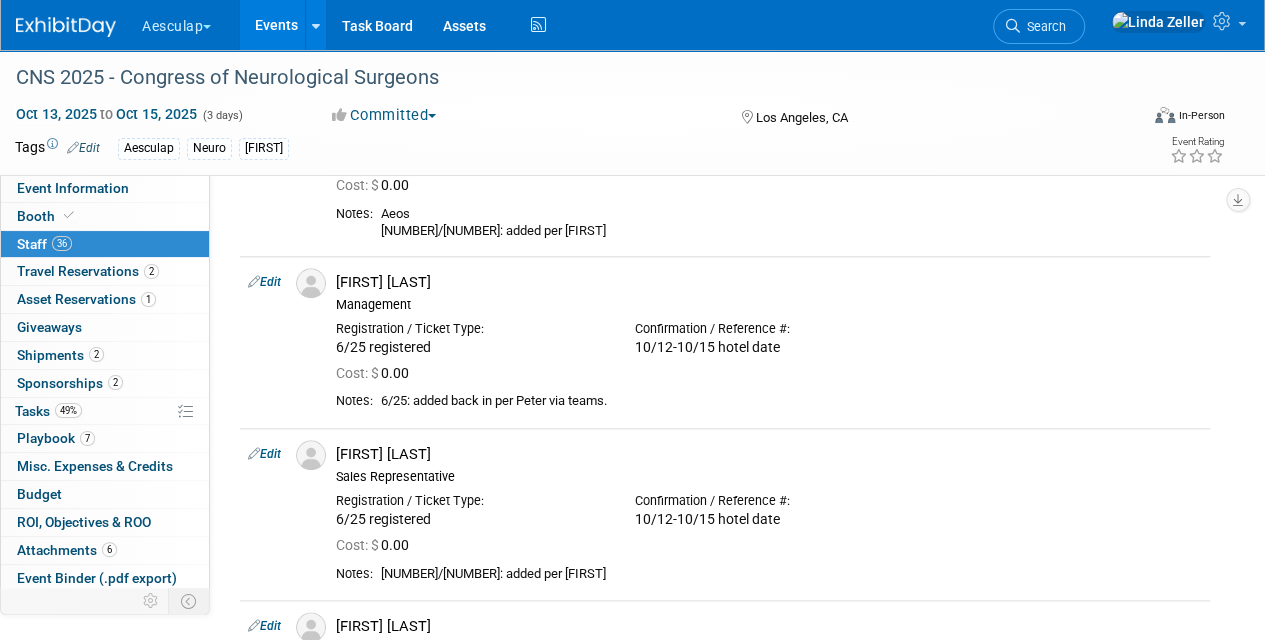 click on "Aesculap
Neuro
Linda" at bounding box center [568, 149] 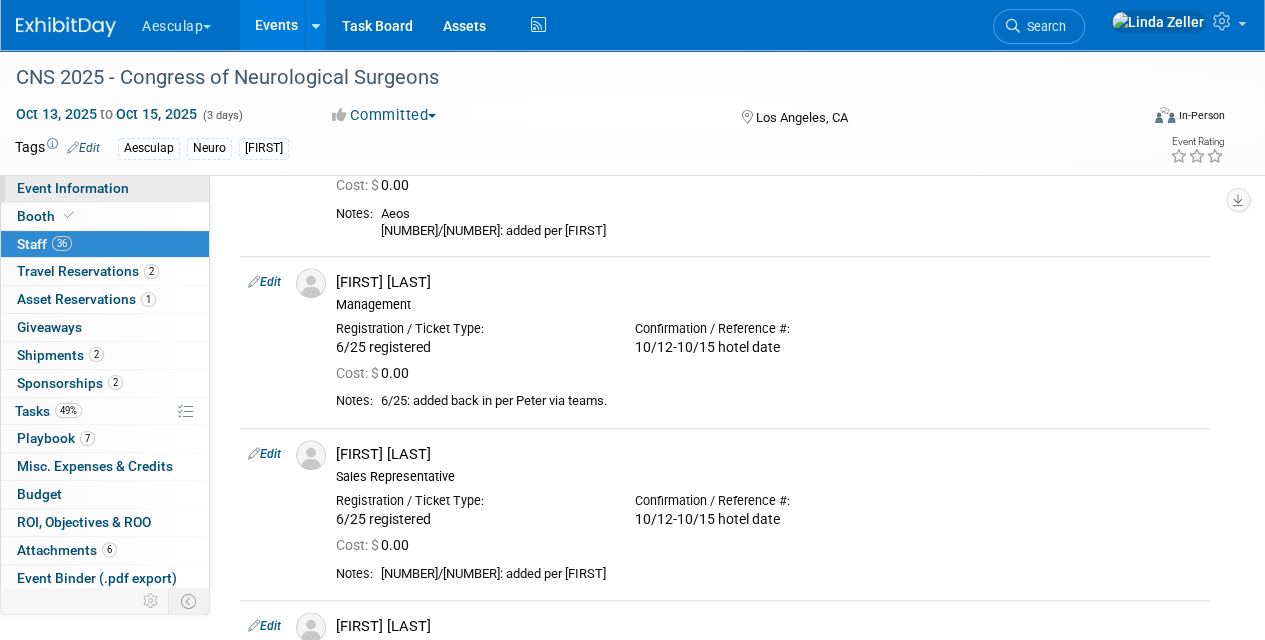 click on "Event Information" at bounding box center [73, 188] 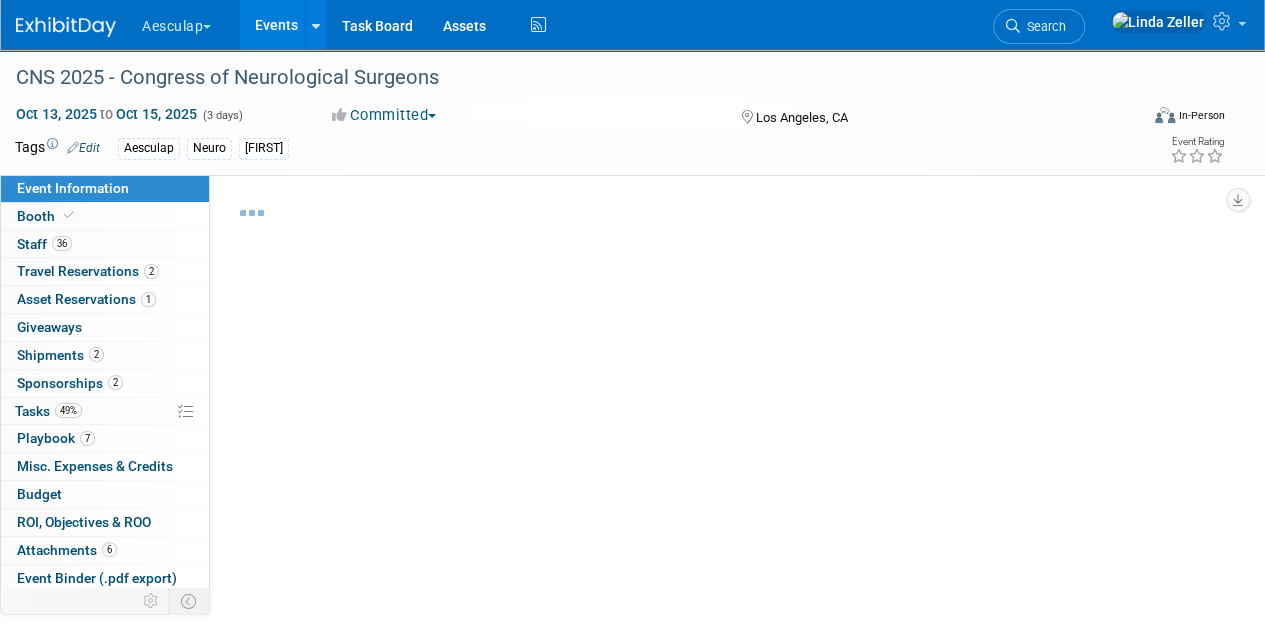 select on "Approved by Compliance" 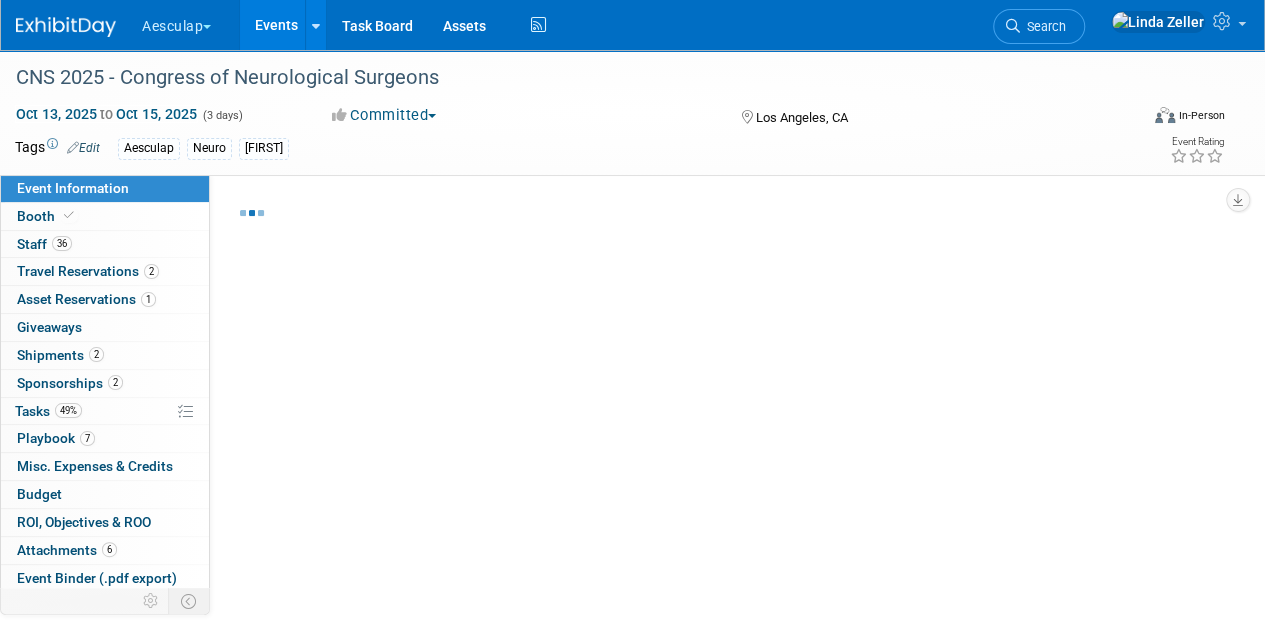 select on "Neuro" 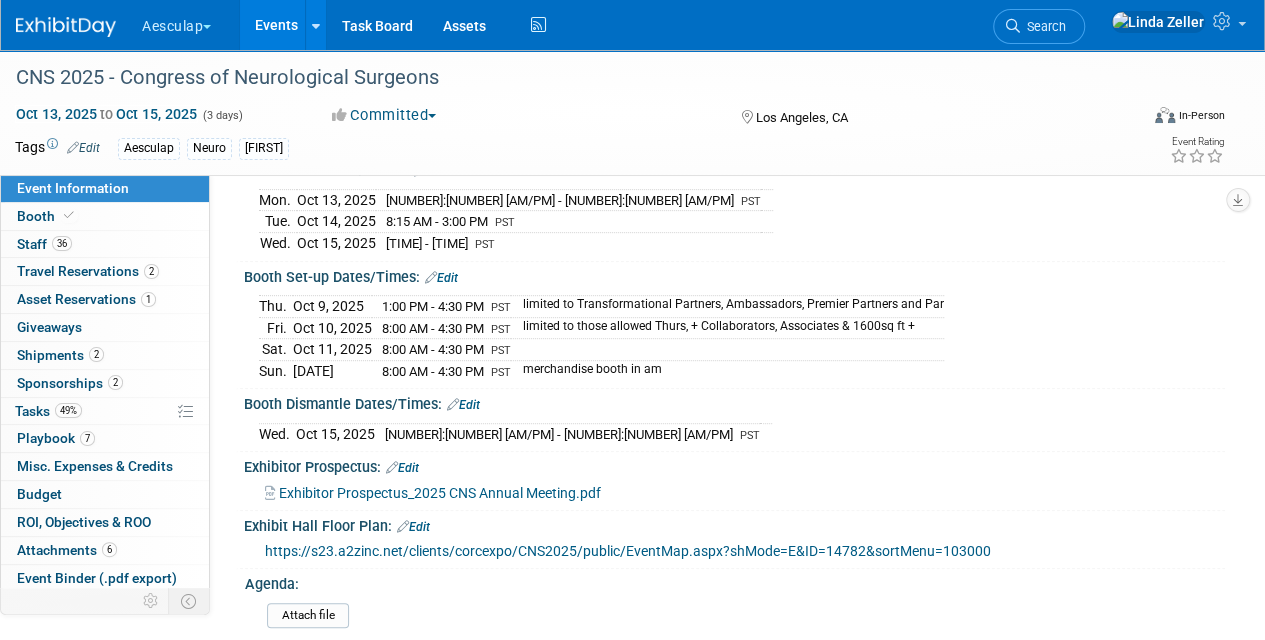 scroll, scrollTop: 369, scrollLeft: 0, axis: vertical 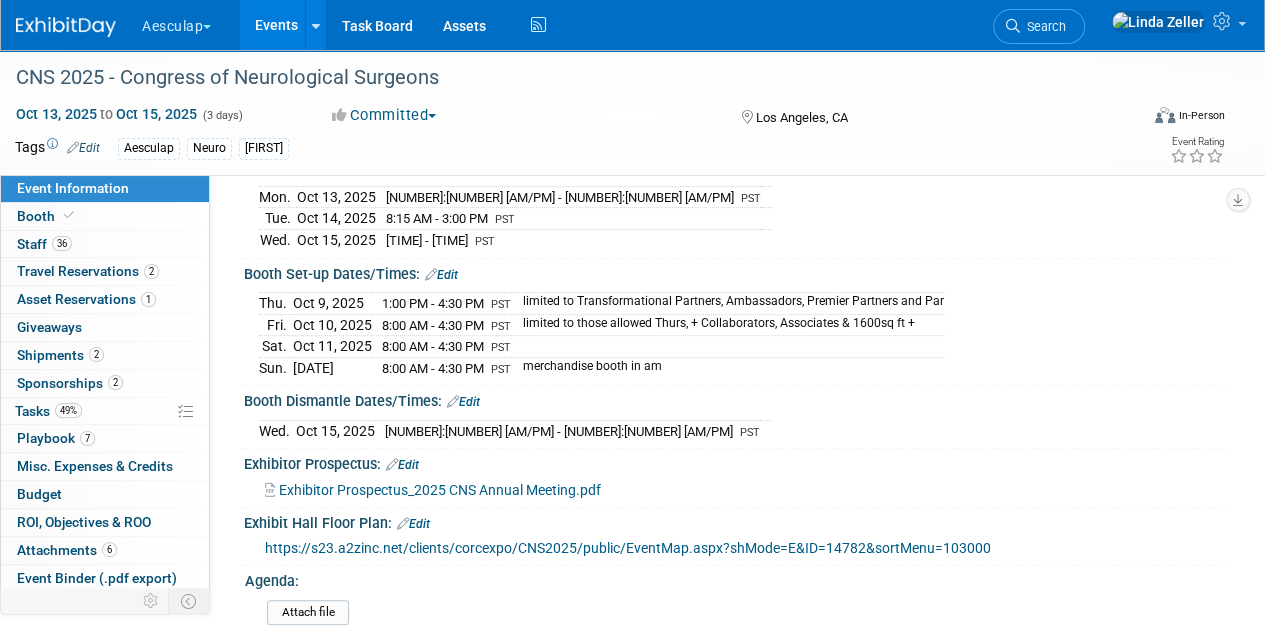 click on "https://s23.a2zinc.net/clients/corcexpo/CNS2025/public/EventMap.aspx?shMode=E&ID=14782&sortMenu=103000" at bounding box center [628, 548] 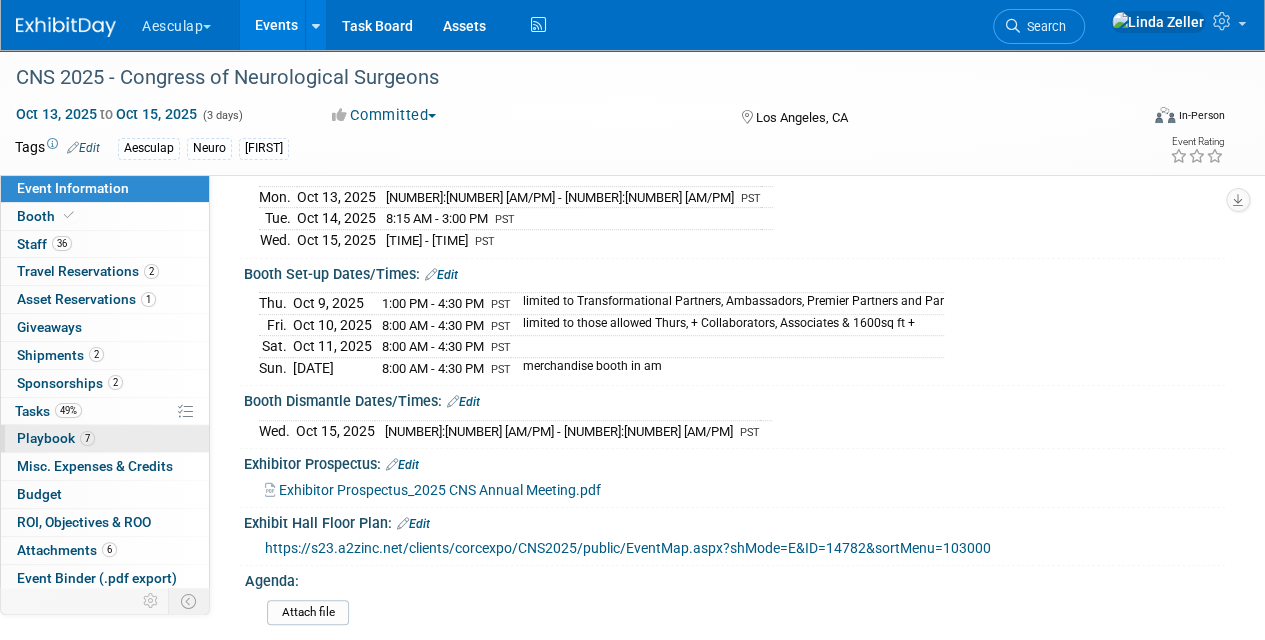 click on "Playbook 7" at bounding box center [56, 438] 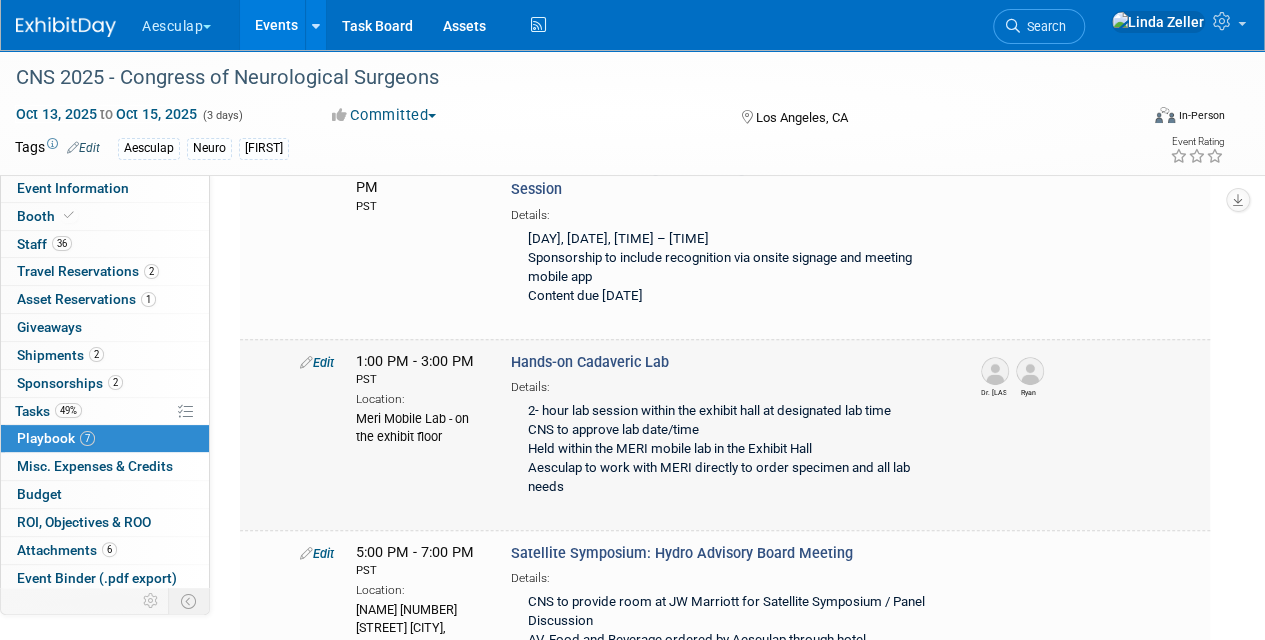 scroll, scrollTop: 300, scrollLeft: 0, axis: vertical 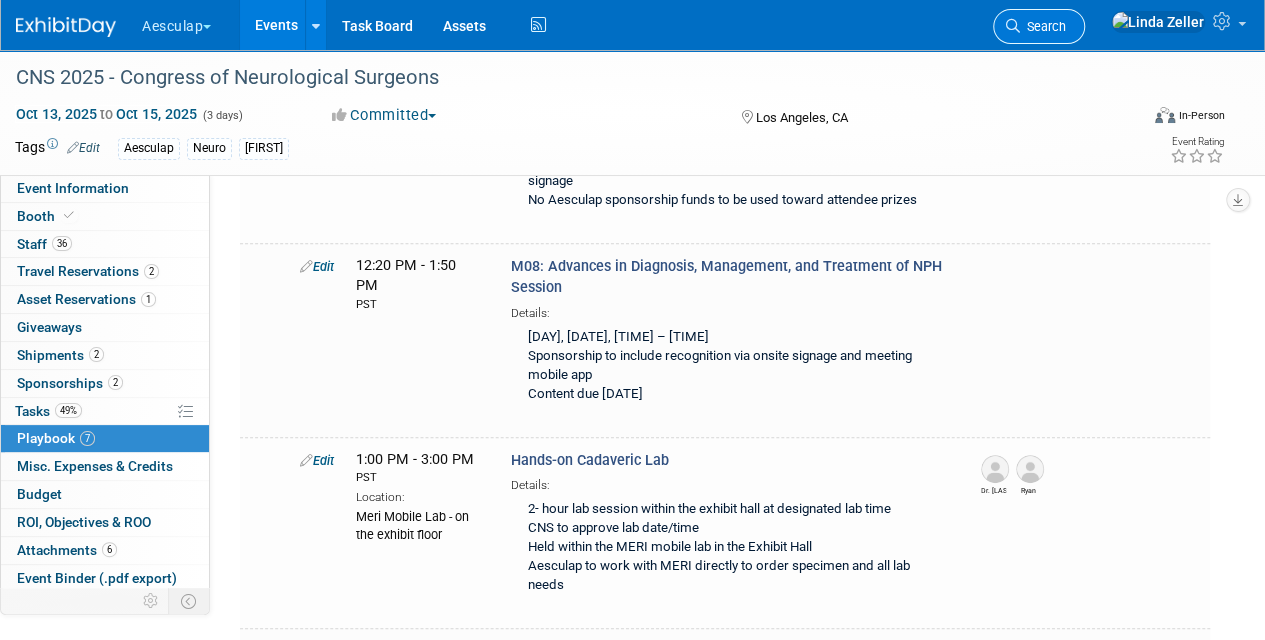 click on "Search" at bounding box center [1043, 26] 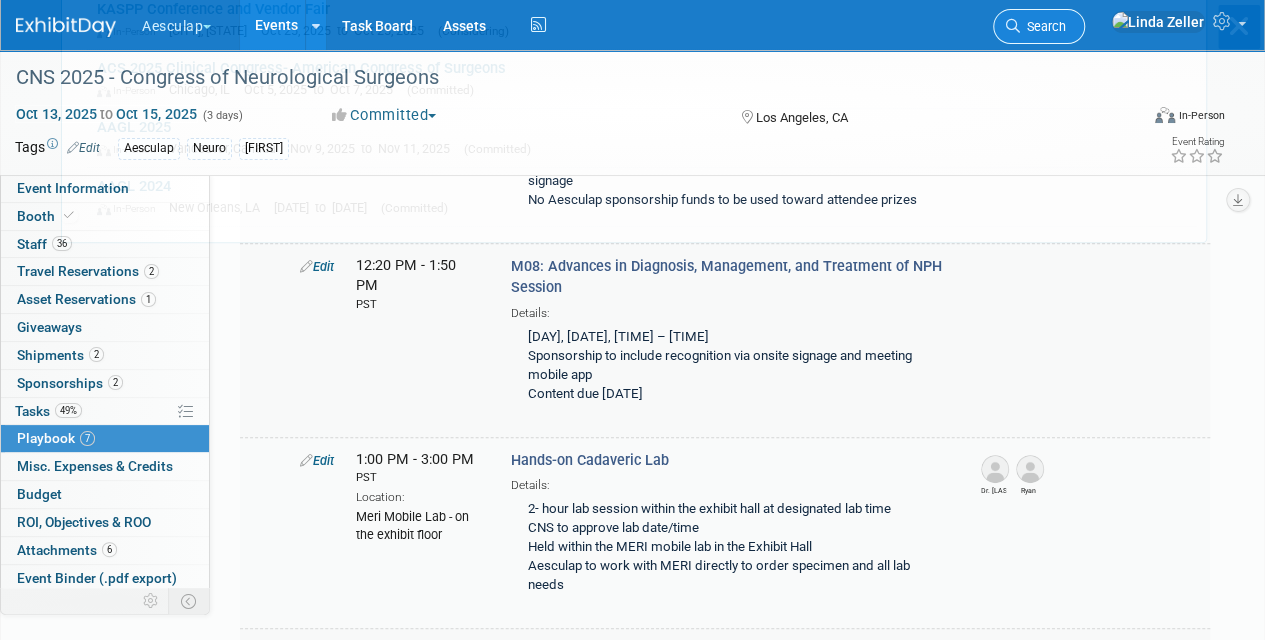 scroll, scrollTop: 0, scrollLeft: 0, axis: both 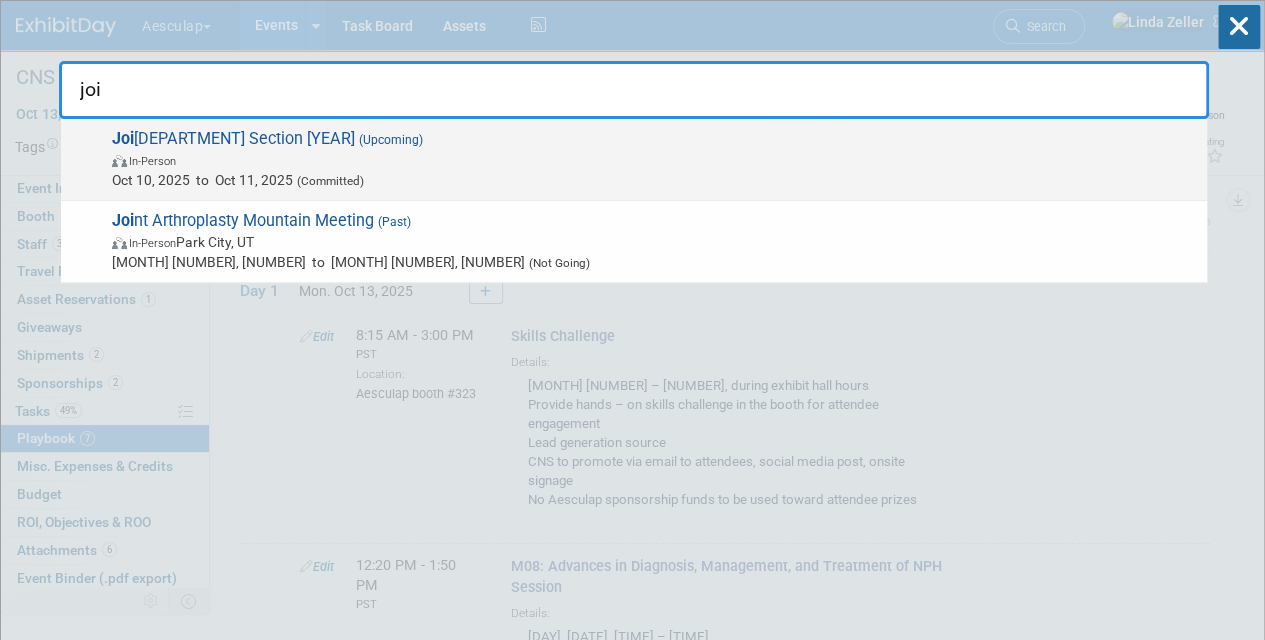 type on "joi" 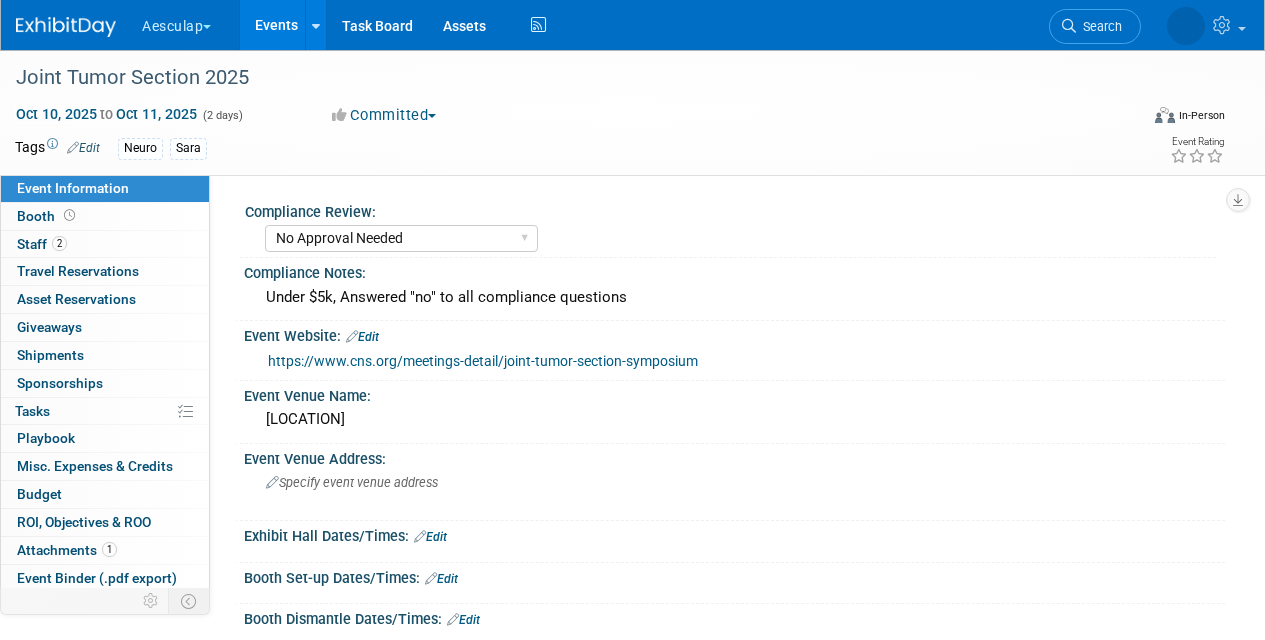select on "No Approval Needed" 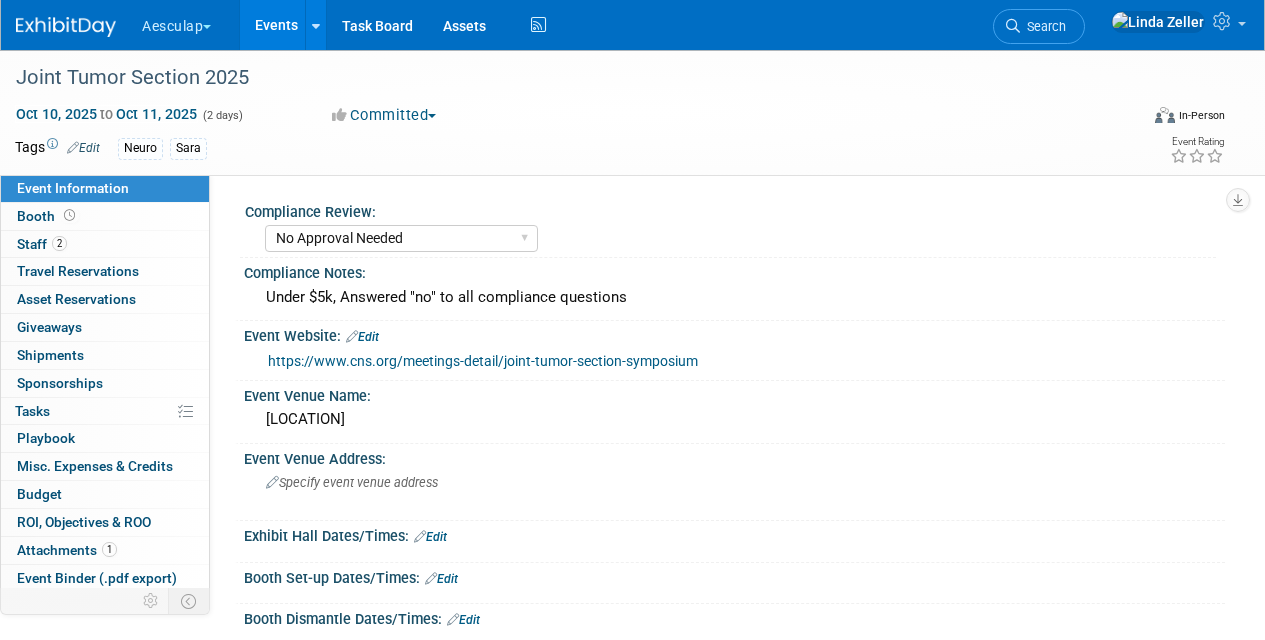 select on "Neuro" 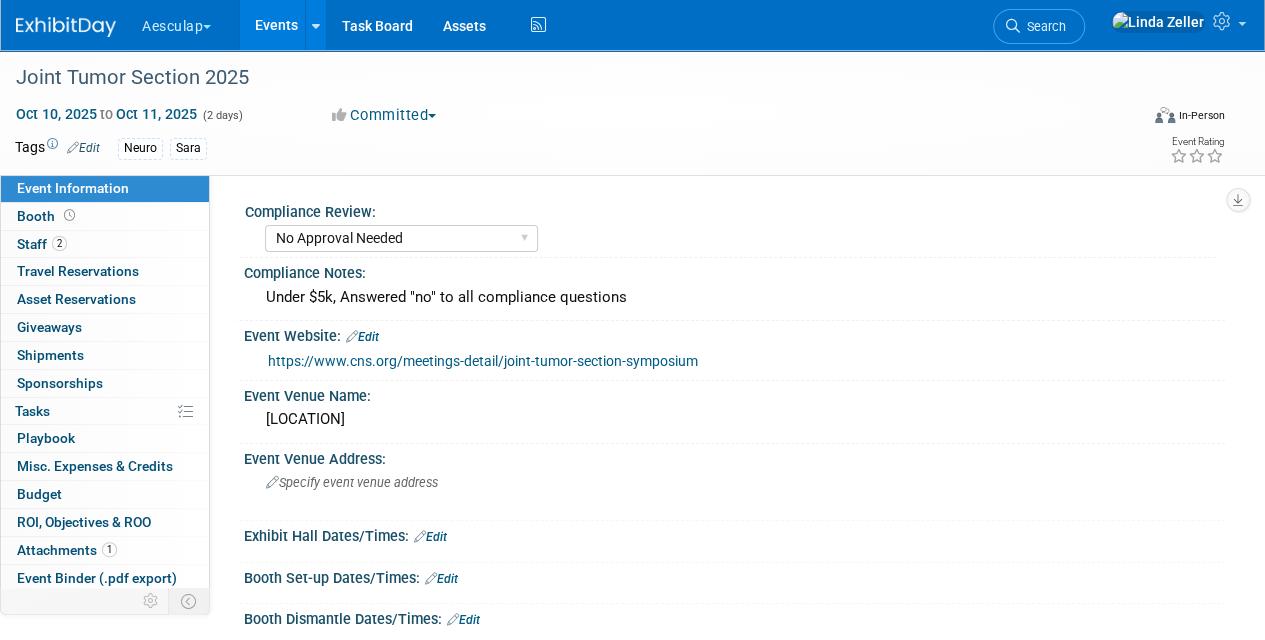 scroll, scrollTop: 0, scrollLeft: 0, axis: both 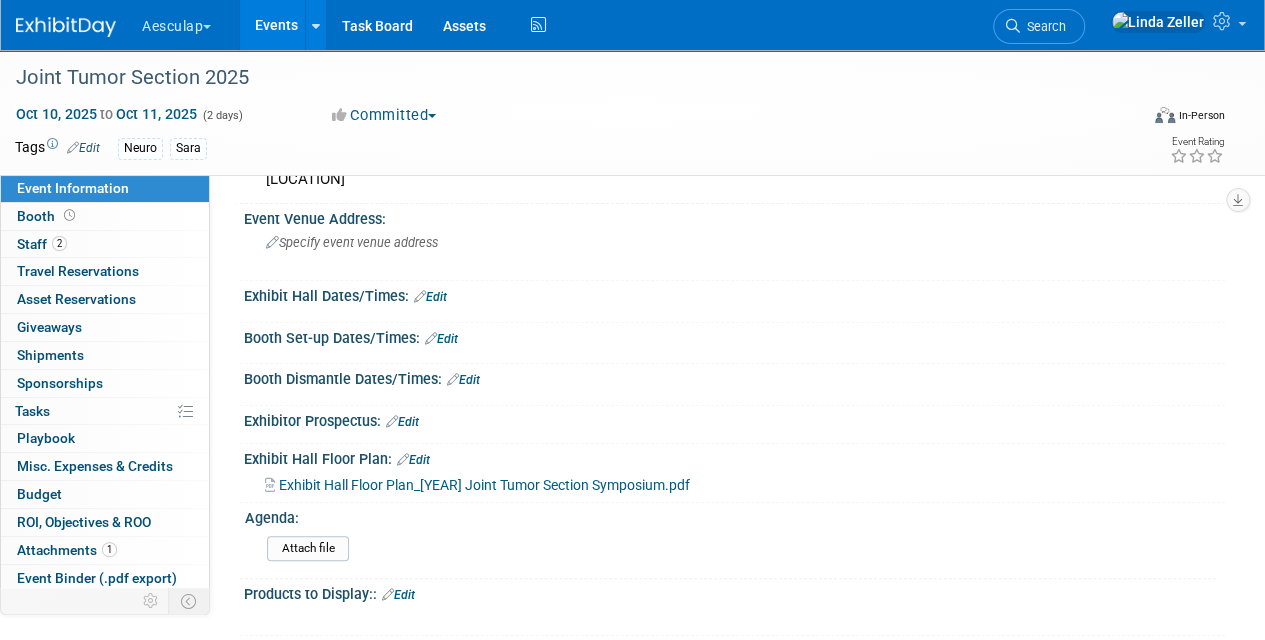 click on "Exhibit Hall Floor Plan_2025 Joint Tumor Section Symposium.pdf" at bounding box center [484, 485] 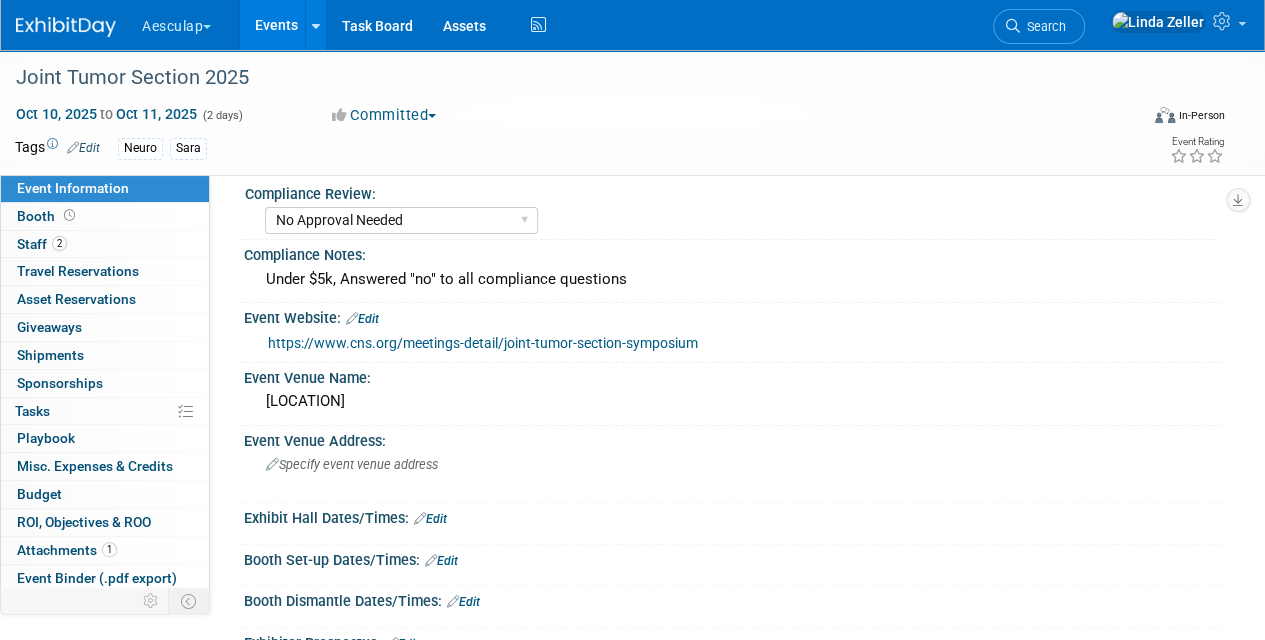 scroll, scrollTop: 0, scrollLeft: 0, axis: both 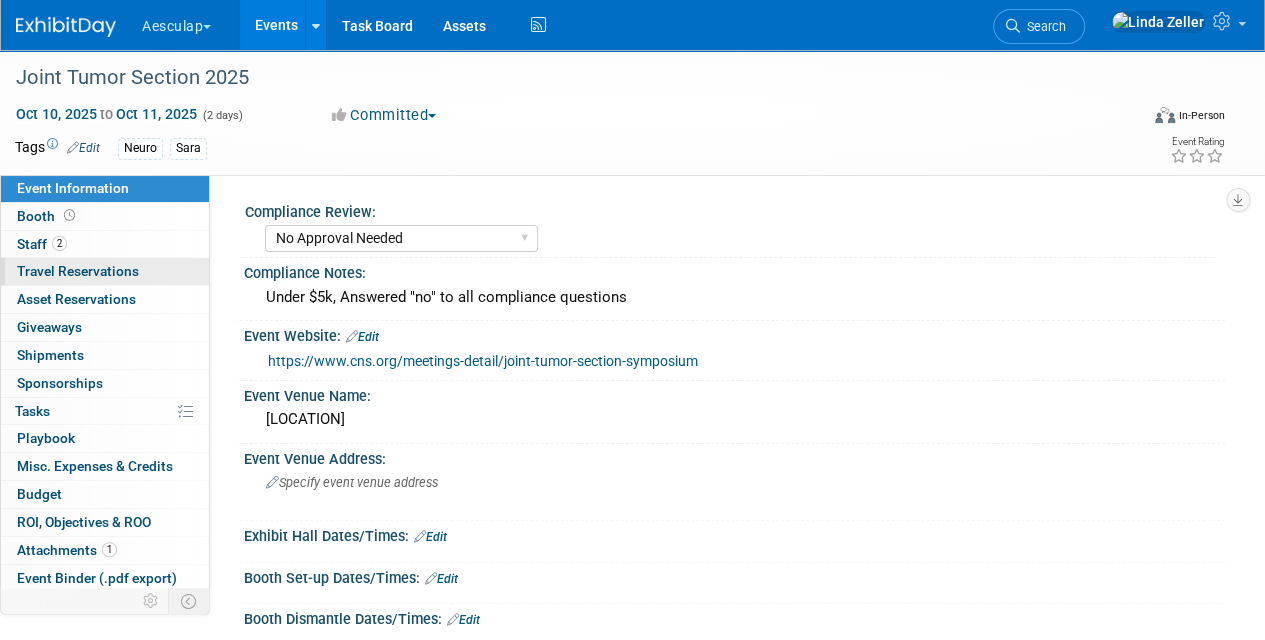 click on "Travel Reservations 0" at bounding box center [78, 271] 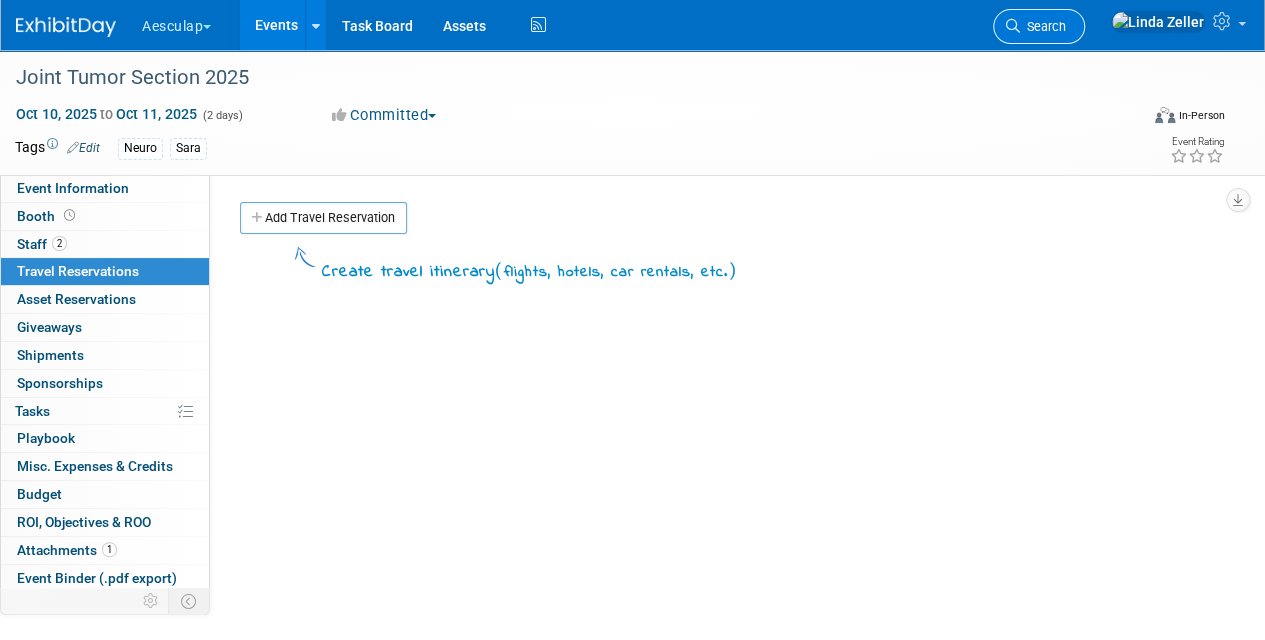 click on "Search" at bounding box center (1039, 26) 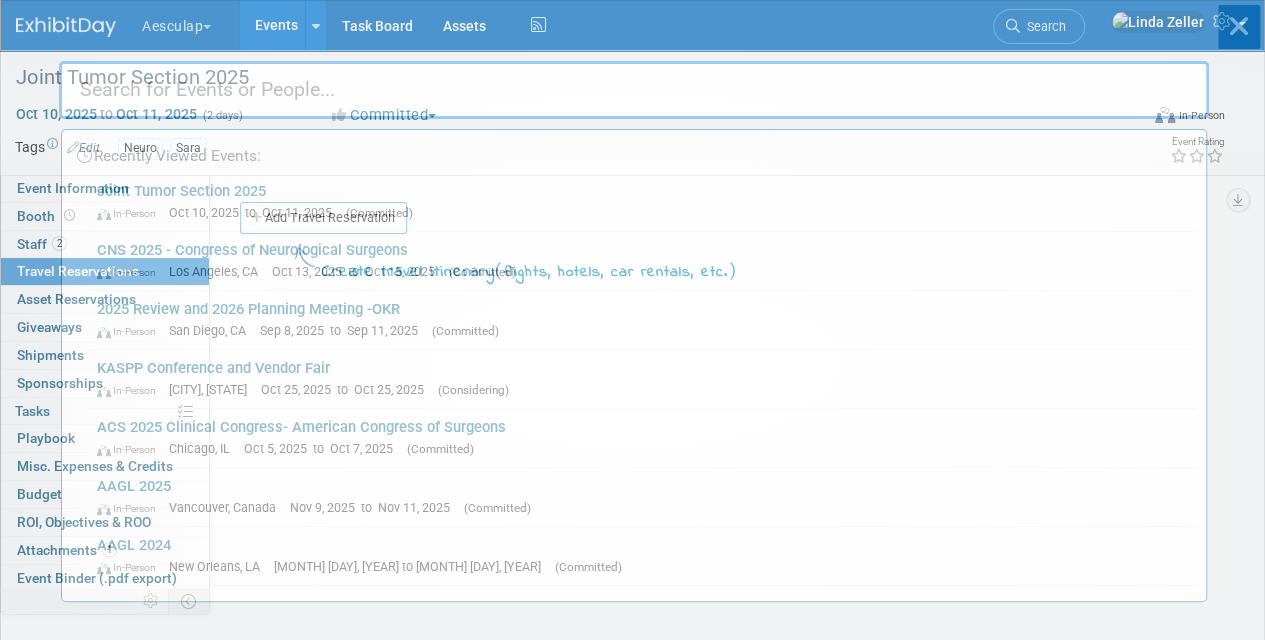 drag, startPoint x: 1086, startPoint y: 36, endPoint x: 1085, endPoint y: 48, distance: 12.0415945 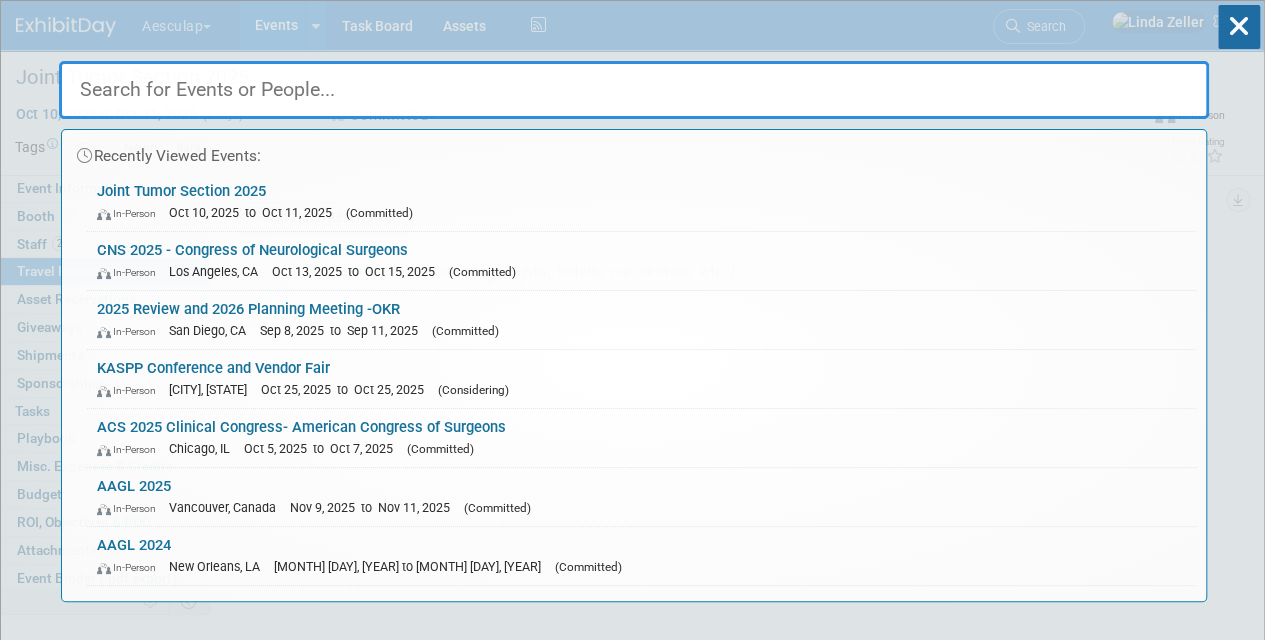 type on "c" 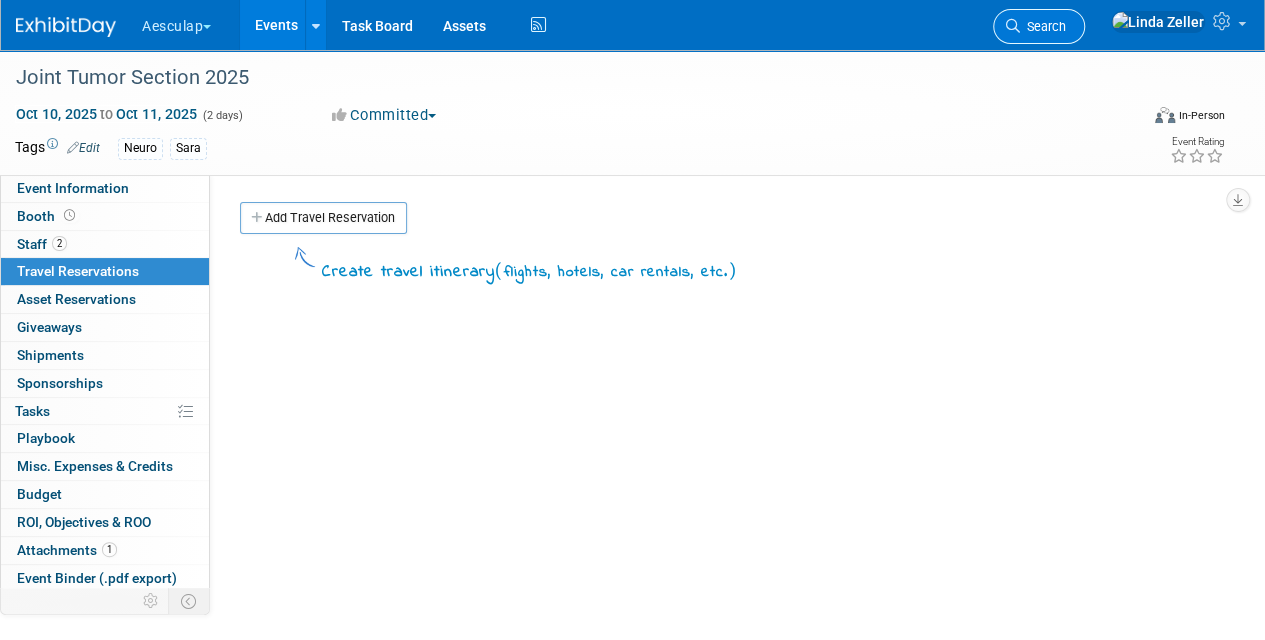click on "Search" at bounding box center (1043, 26) 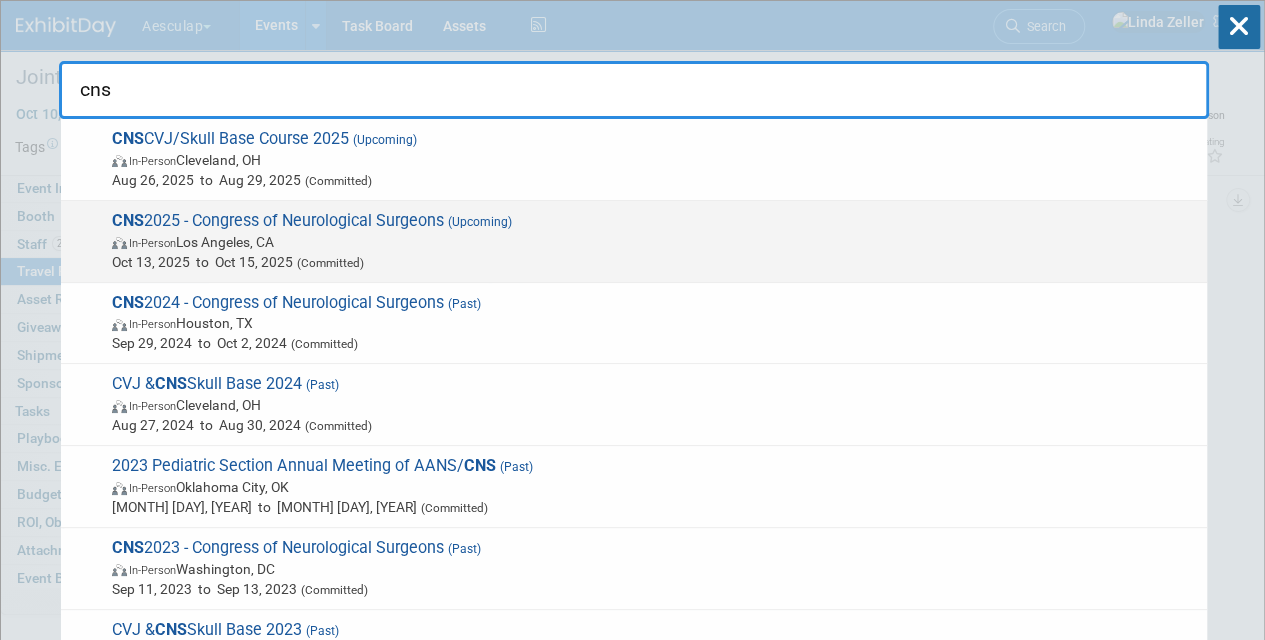type on "cns" 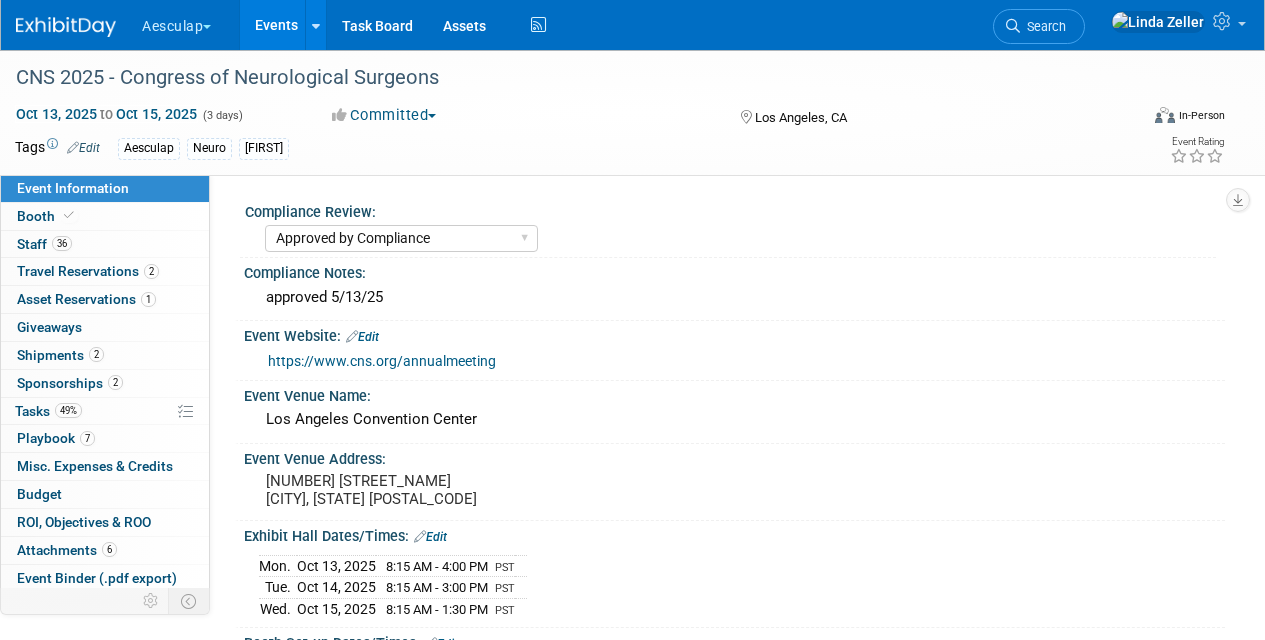 select on "Approved by Compliance" 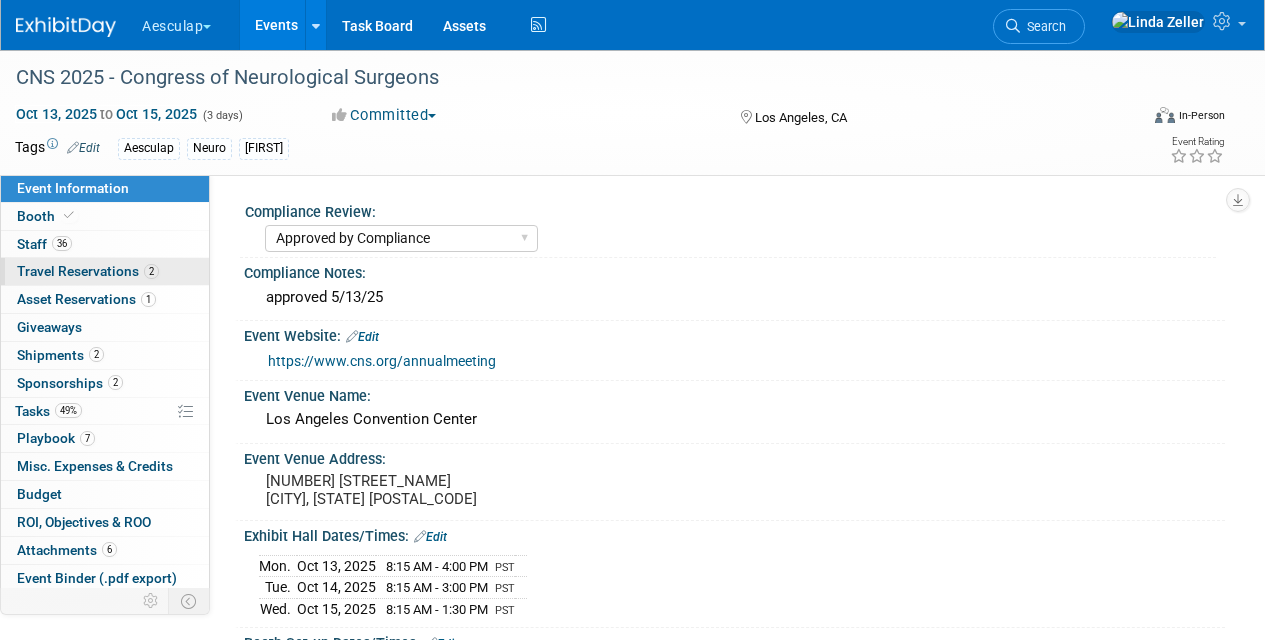 scroll, scrollTop: 0, scrollLeft: 0, axis: both 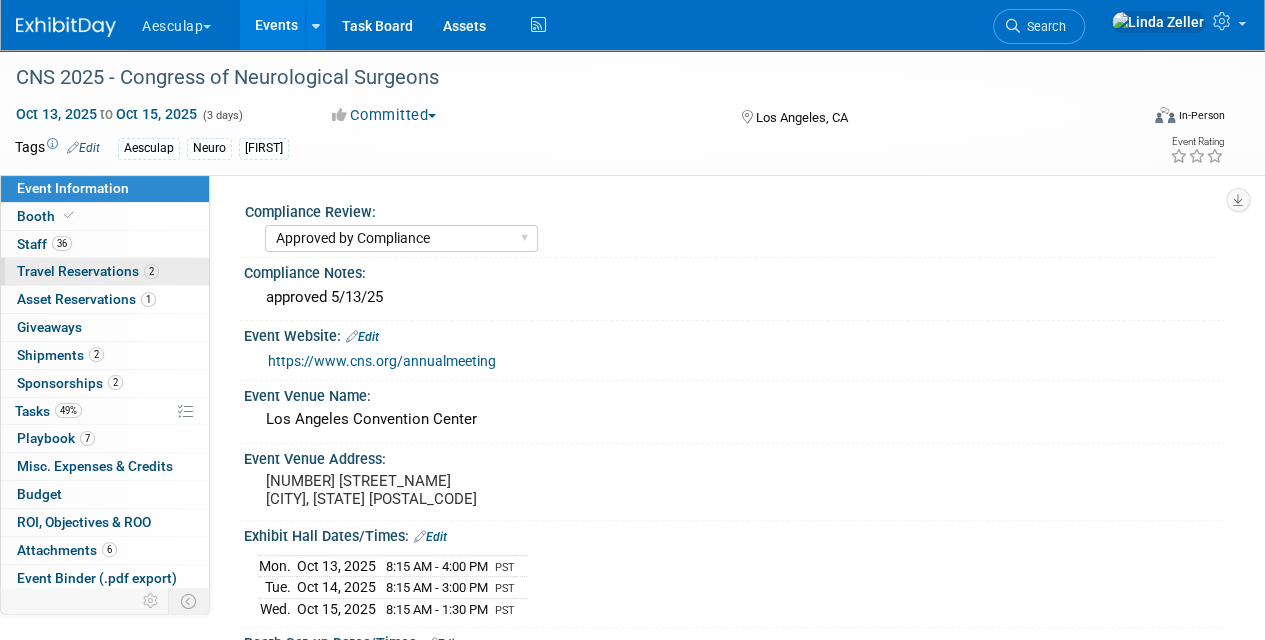 click on "Travel Reservations 2" at bounding box center [88, 271] 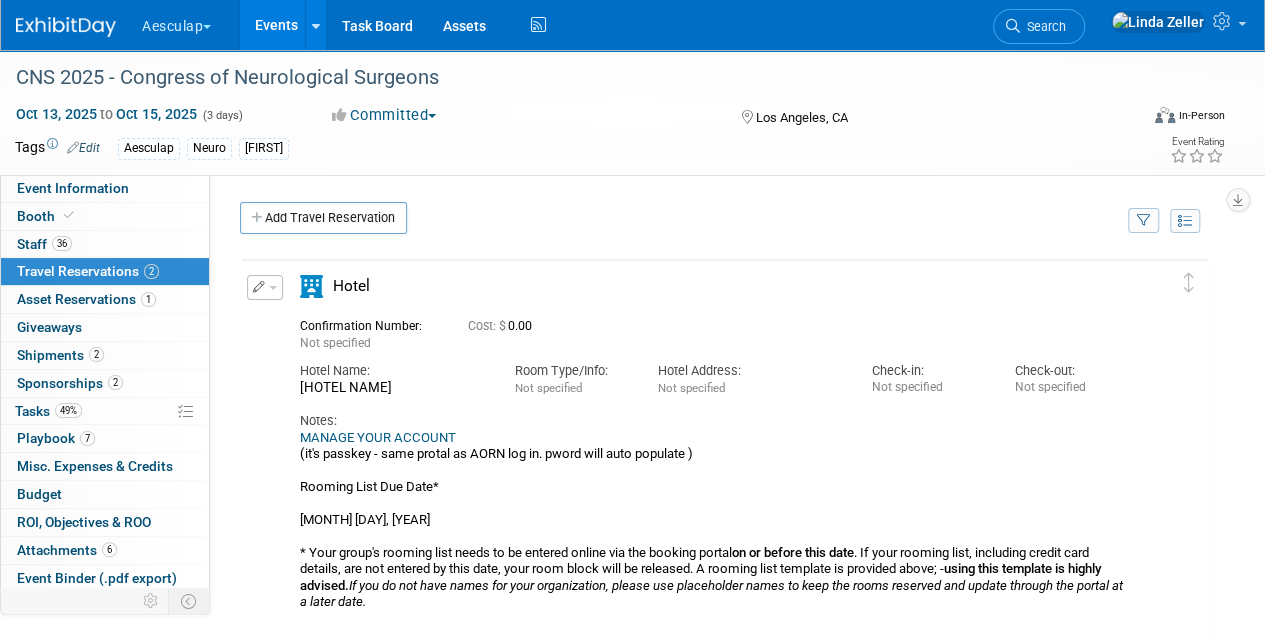 scroll, scrollTop: 0, scrollLeft: 0, axis: both 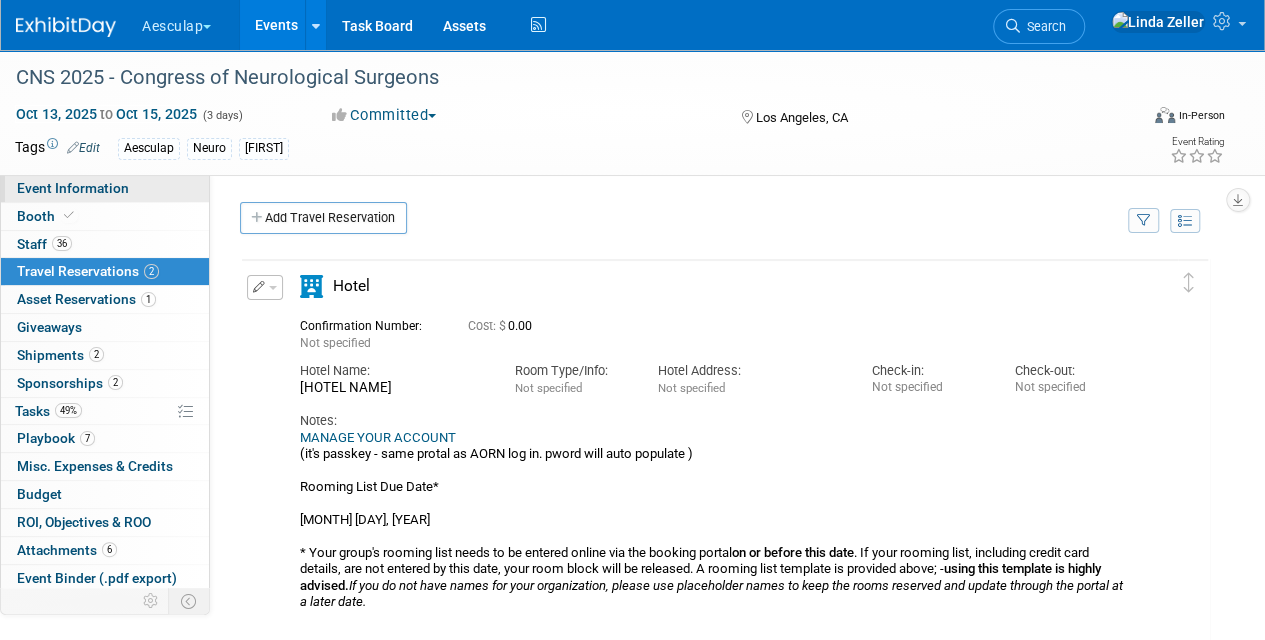 click on "Event Information" at bounding box center (73, 188) 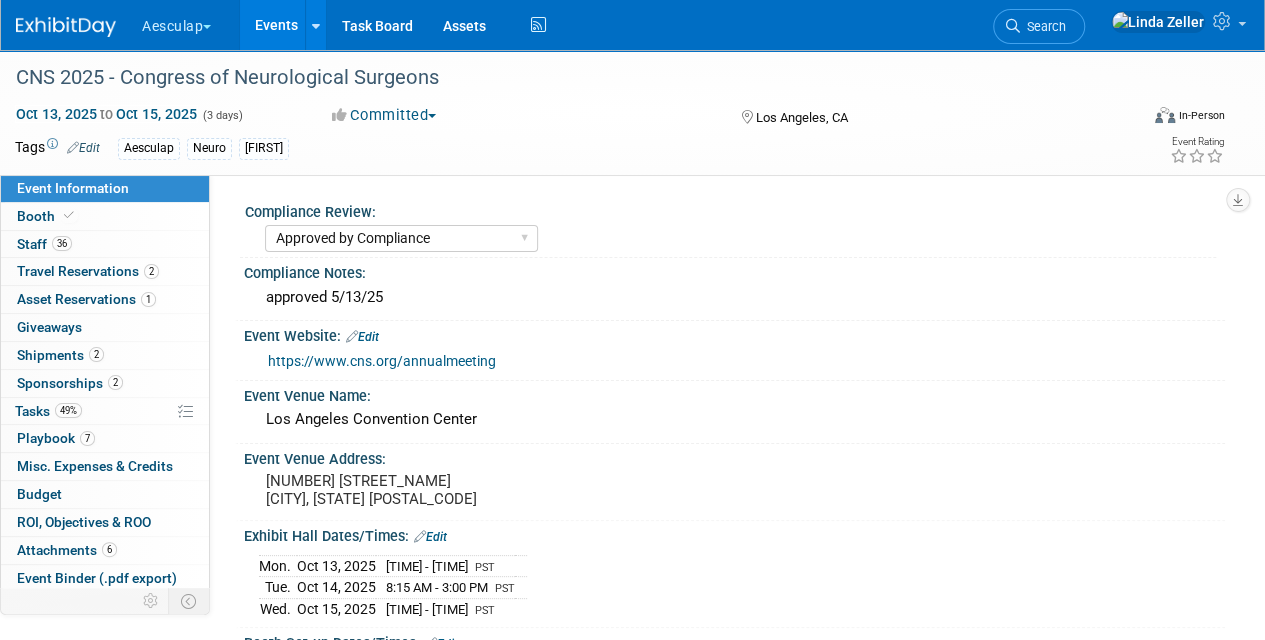 click on "https://www.cns.org/annualmeeting" at bounding box center (382, 361) 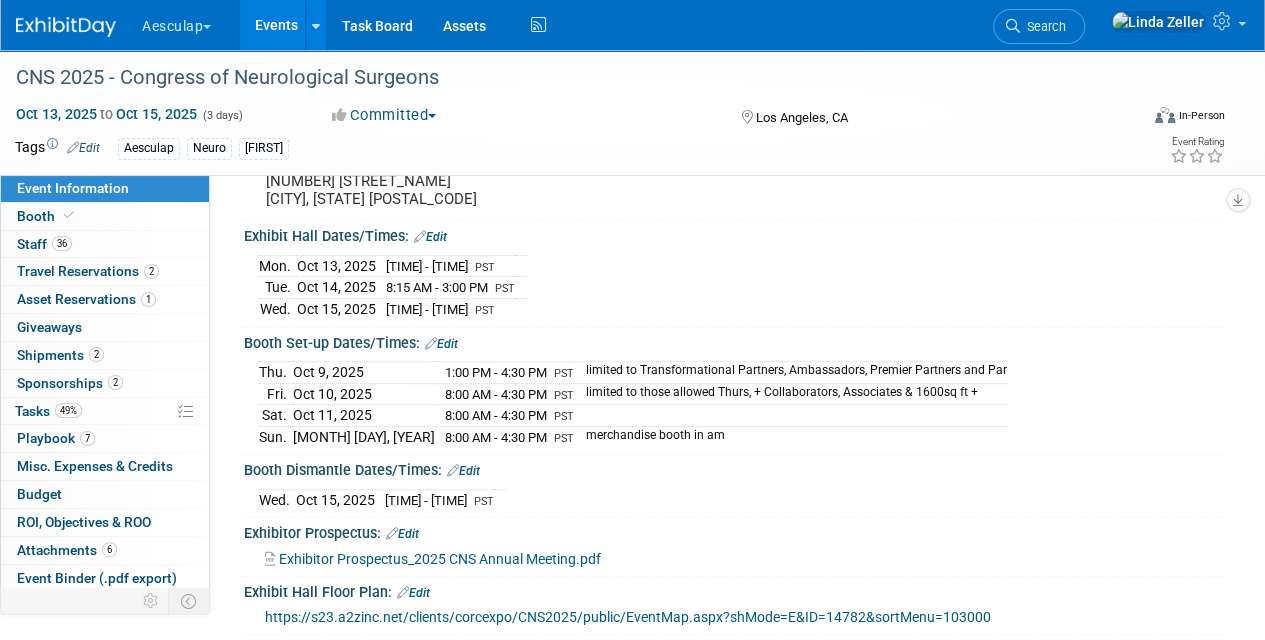 scroll, scrollTop: 400, scrollLeft: 0, axis: vertical 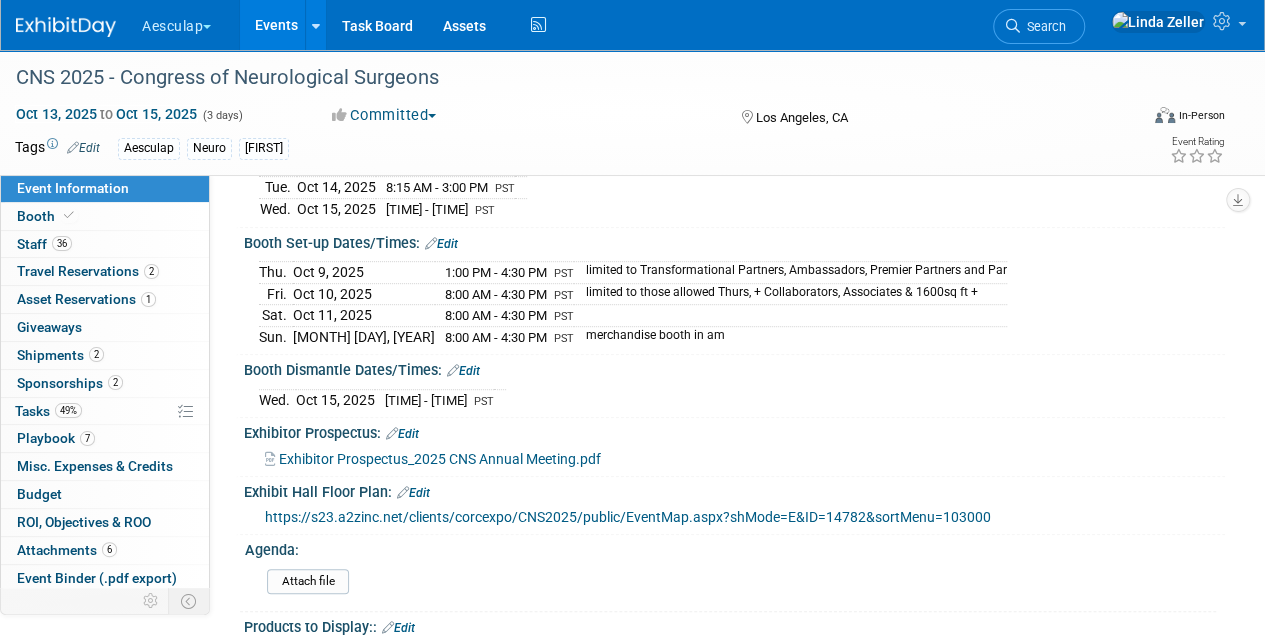 click on "https://s23.a2zinc.net/clients/corcexpo/CNS2025/public/EventMap.aspx?shMode=E&ID=14782&sortMenu=103000" at bounding box center [628, 517] 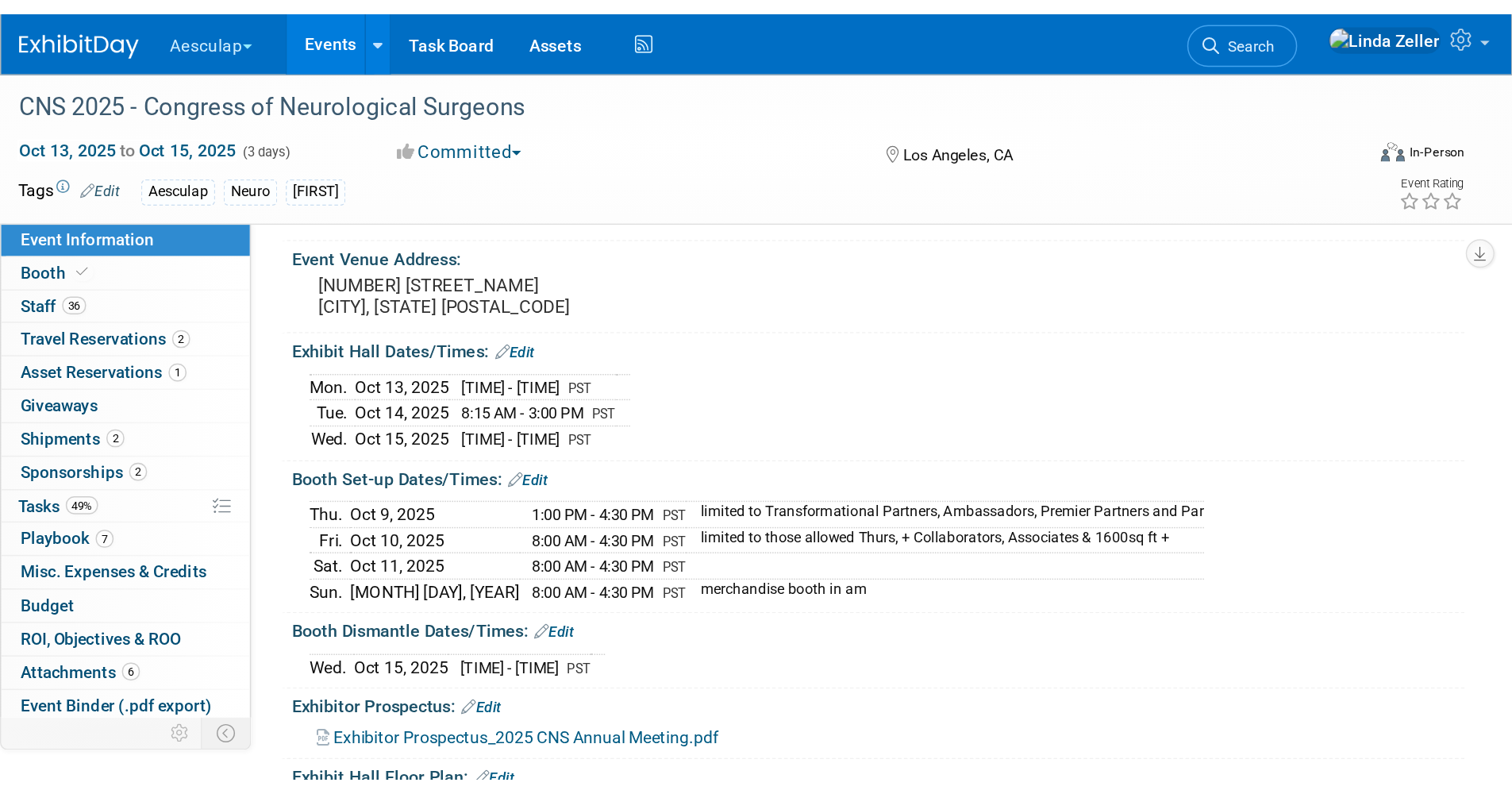 scroll, scrollTop: 0, scrollLeft: 0, axis: both 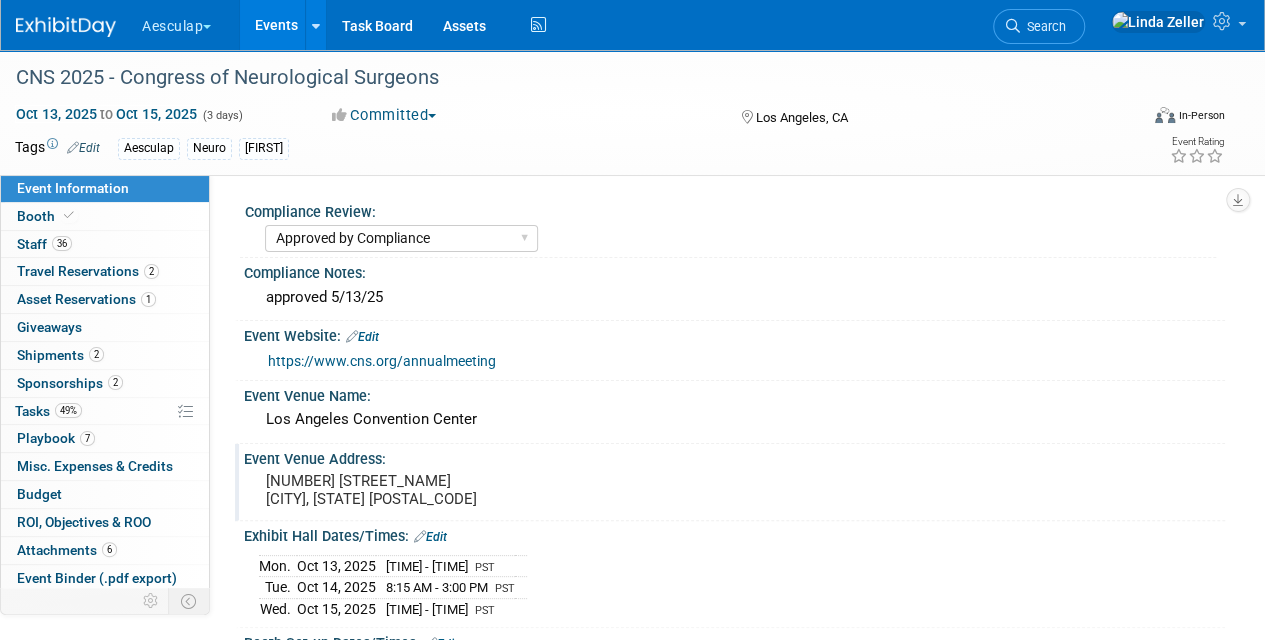 click on "Event Venue Address:" at bounding box center [734, 456] 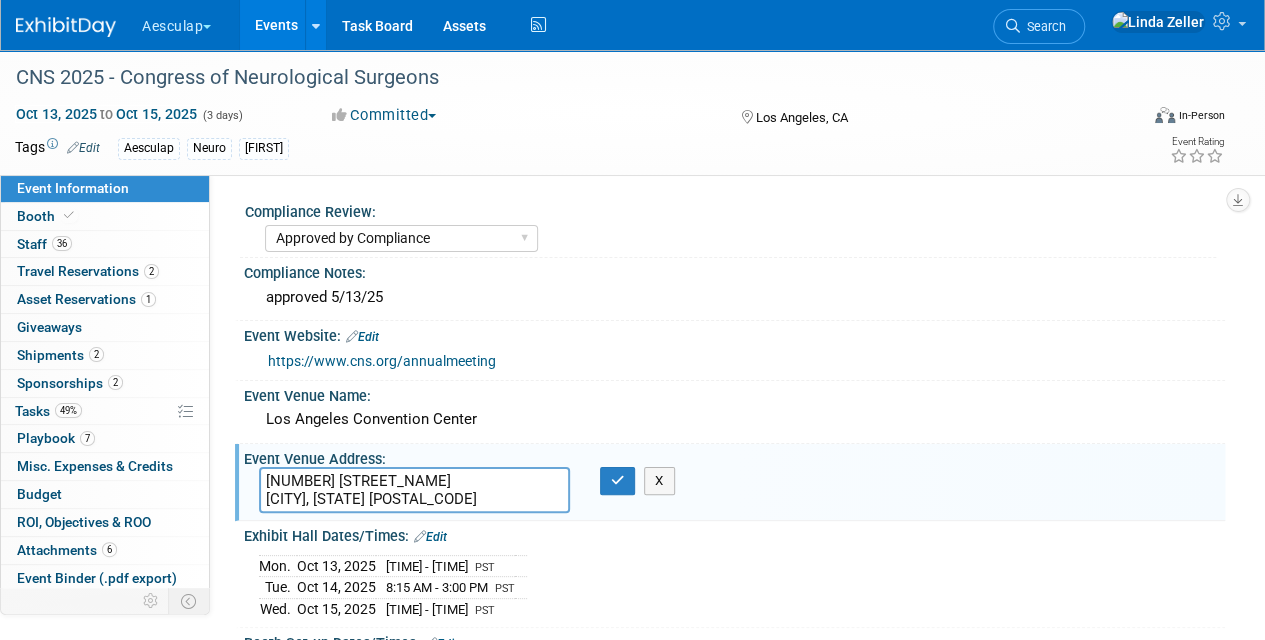 click on "1201 S. Figueroa St
Los Angeles, CA 90015" at bounding box center [414, 490] 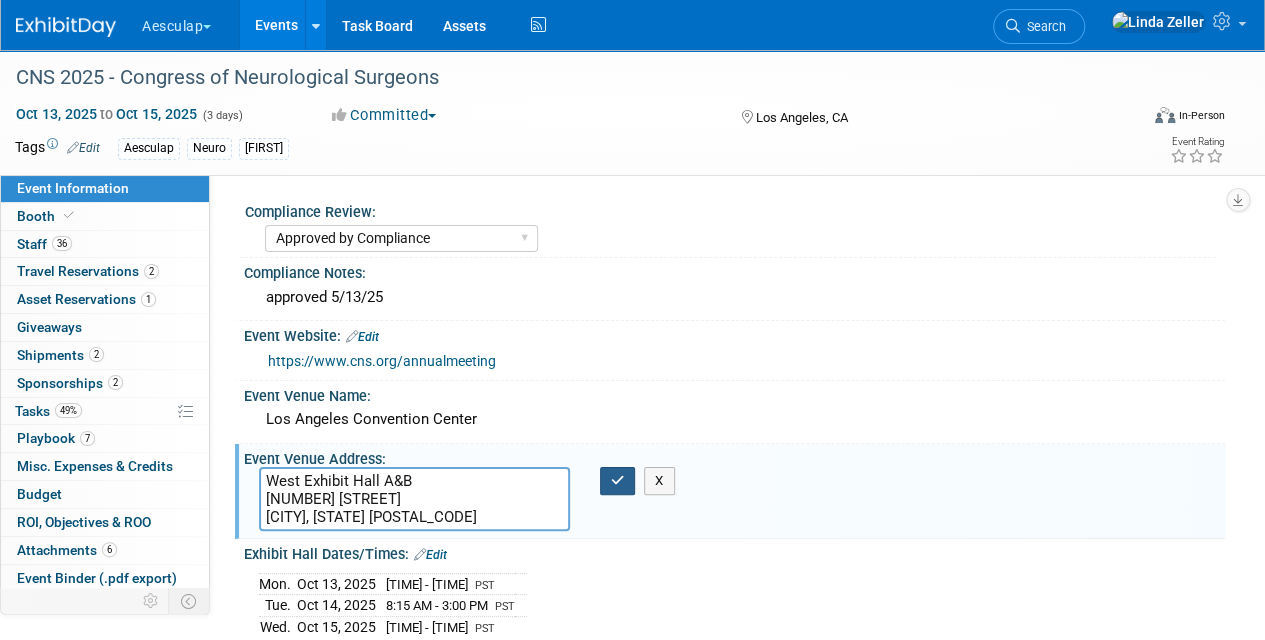 type on "West Exhibit Hall A&B
1201 S. Figueroa St
Los Angeles, CA 90015" 